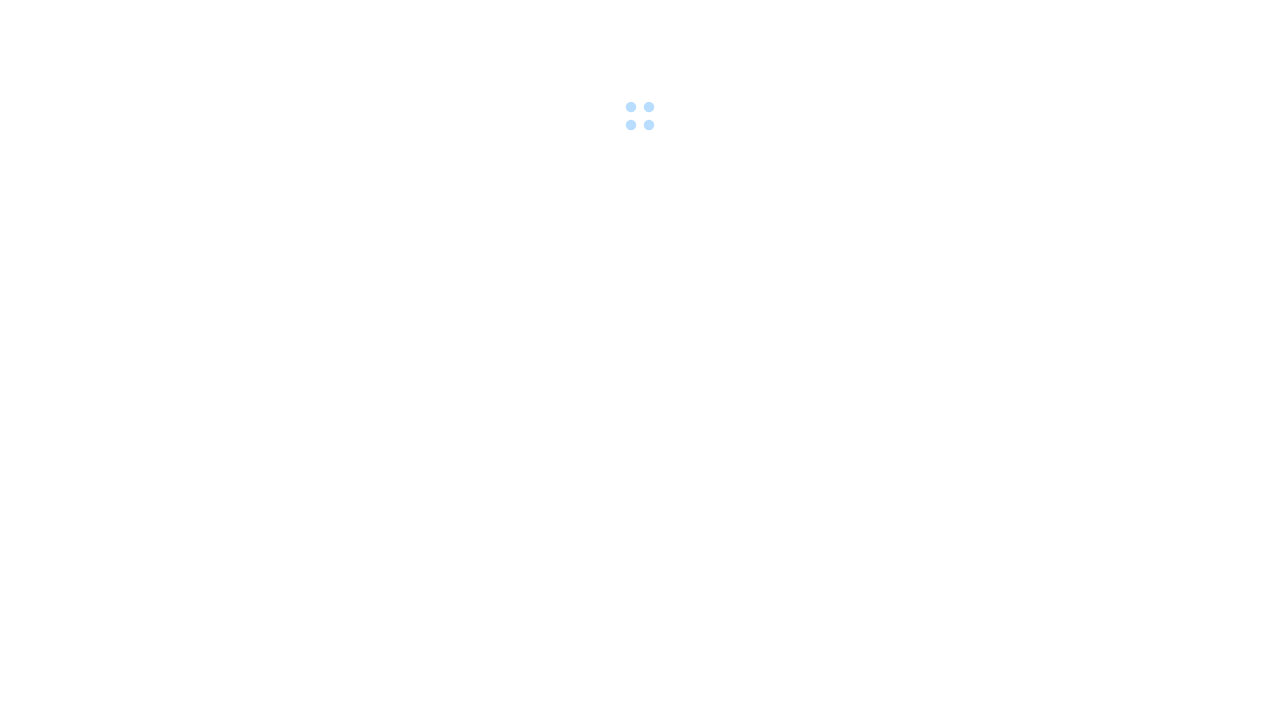 scroll, scrollTop: 0, scrollLeft: 0, axis: both 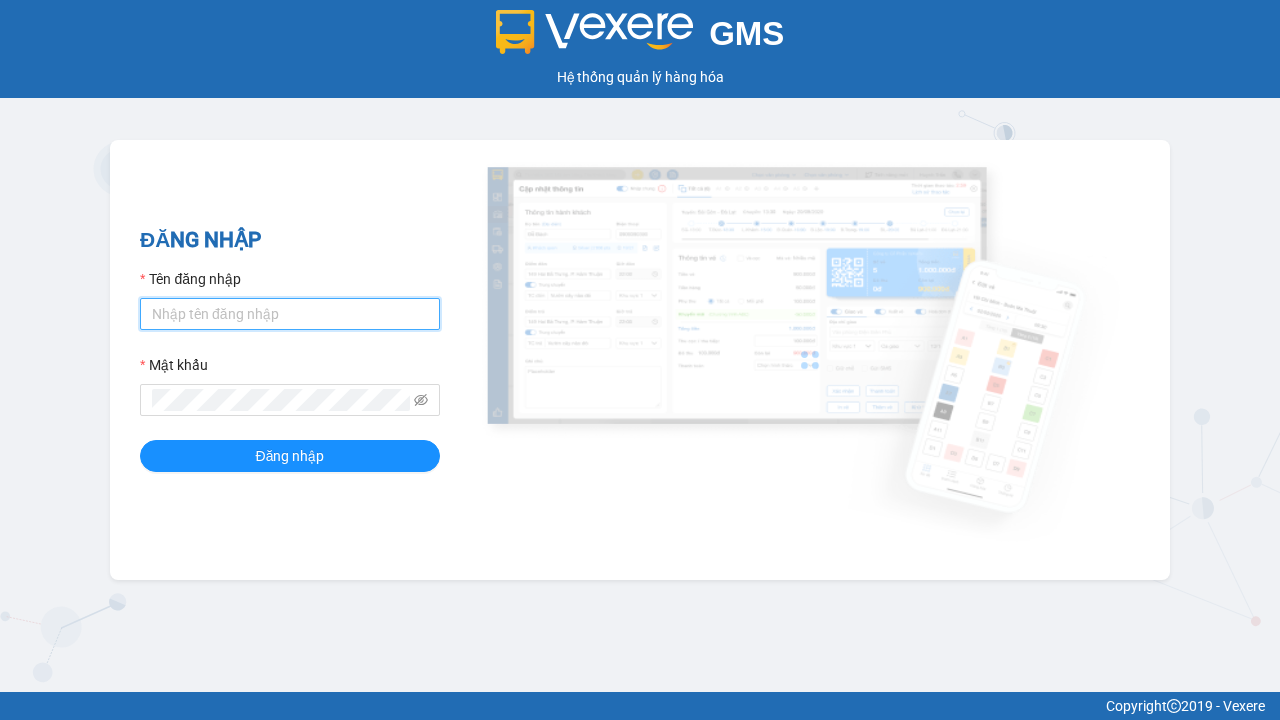 click on "Tên đăng nhập" at bounding box center (290, 314) 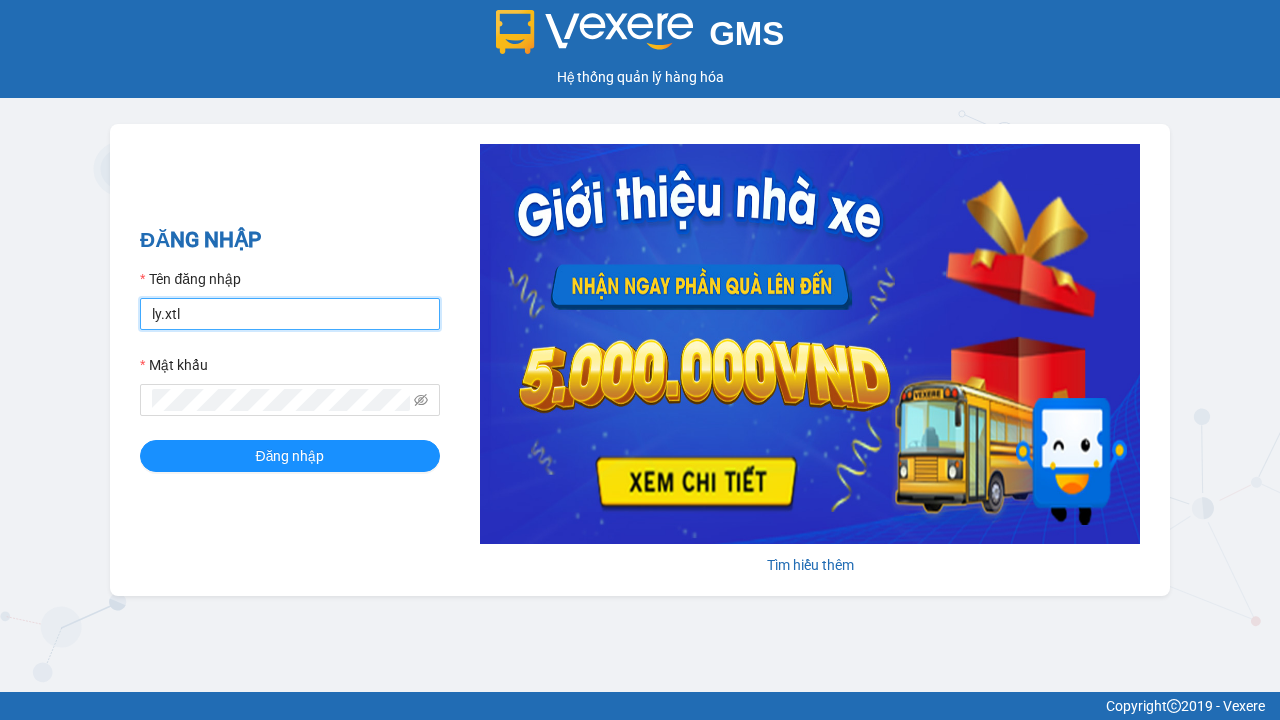 type on "ly.xtl" 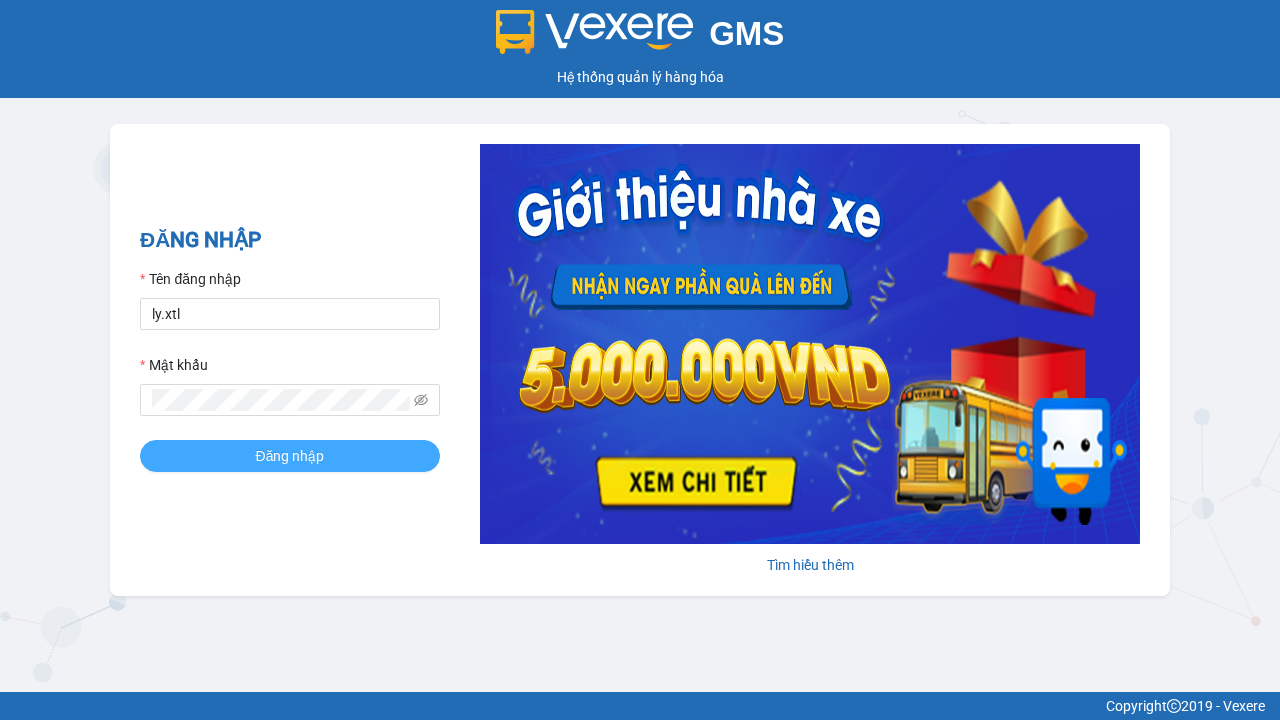 click on "Đăng nhập" at bounding box center [290, 456] 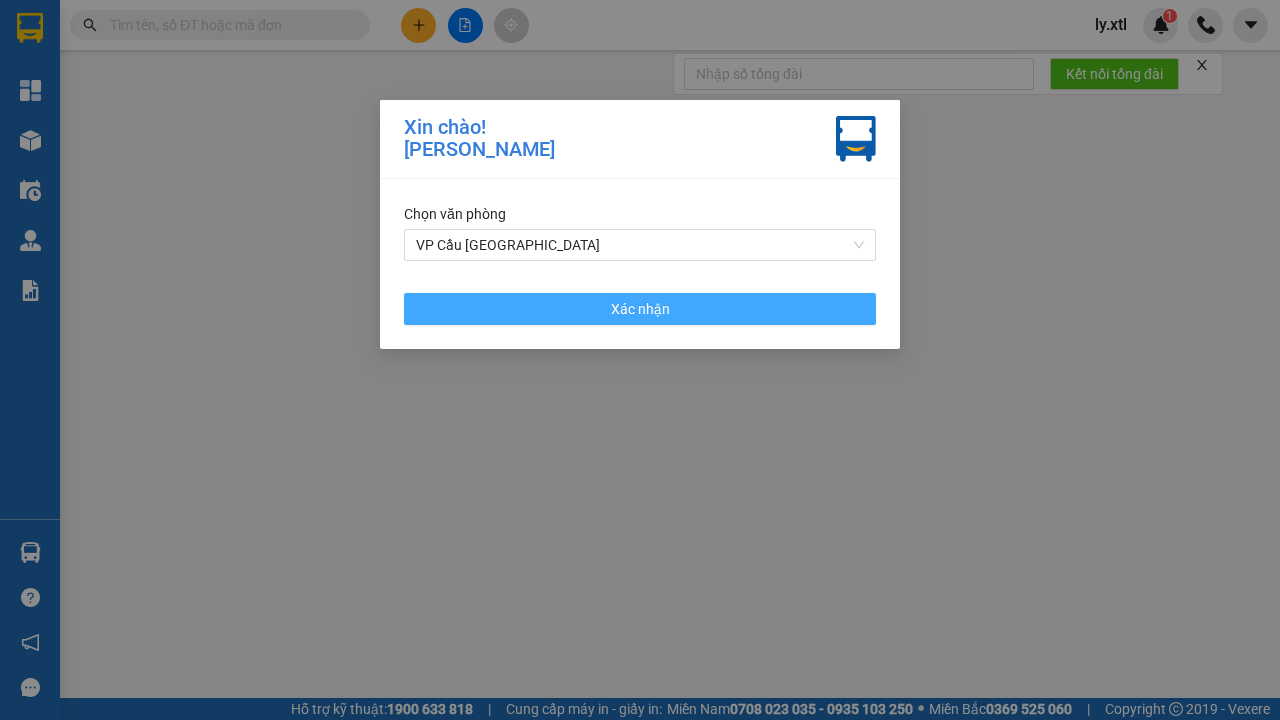 click on "VP Cầu [GEOGRAPHIC_DATA]" at bounding box center [640, 245] 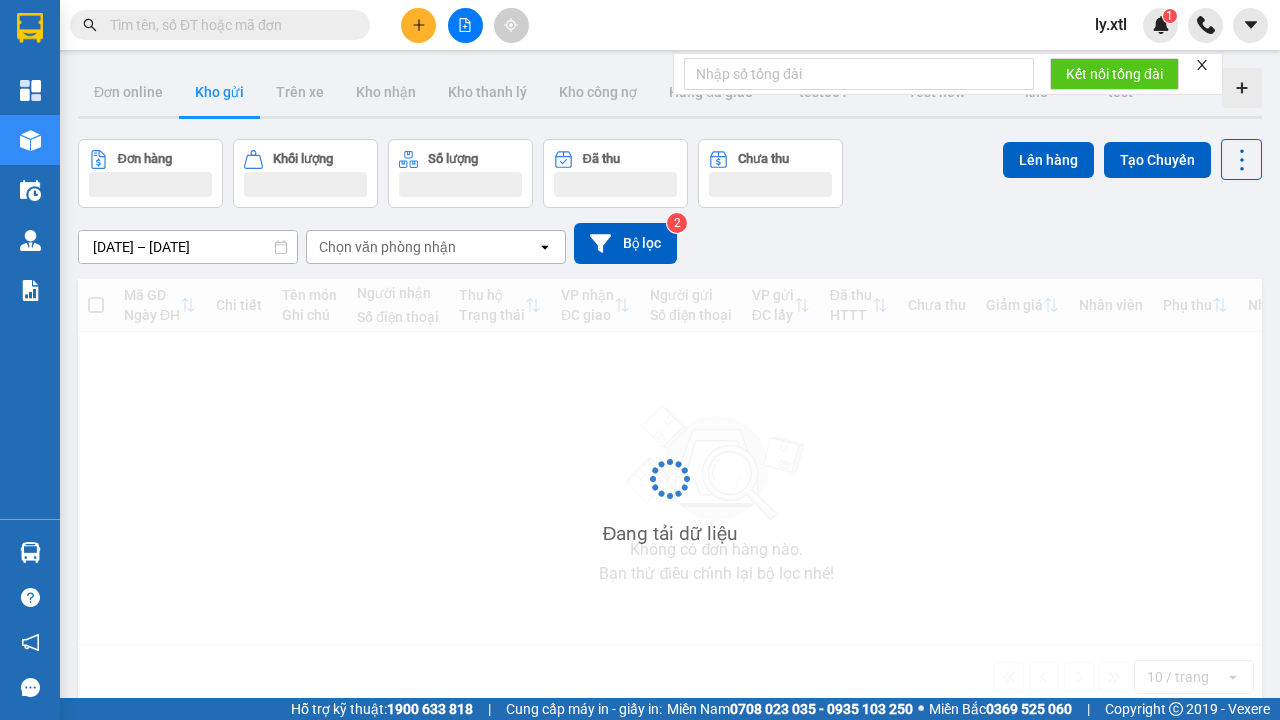 click 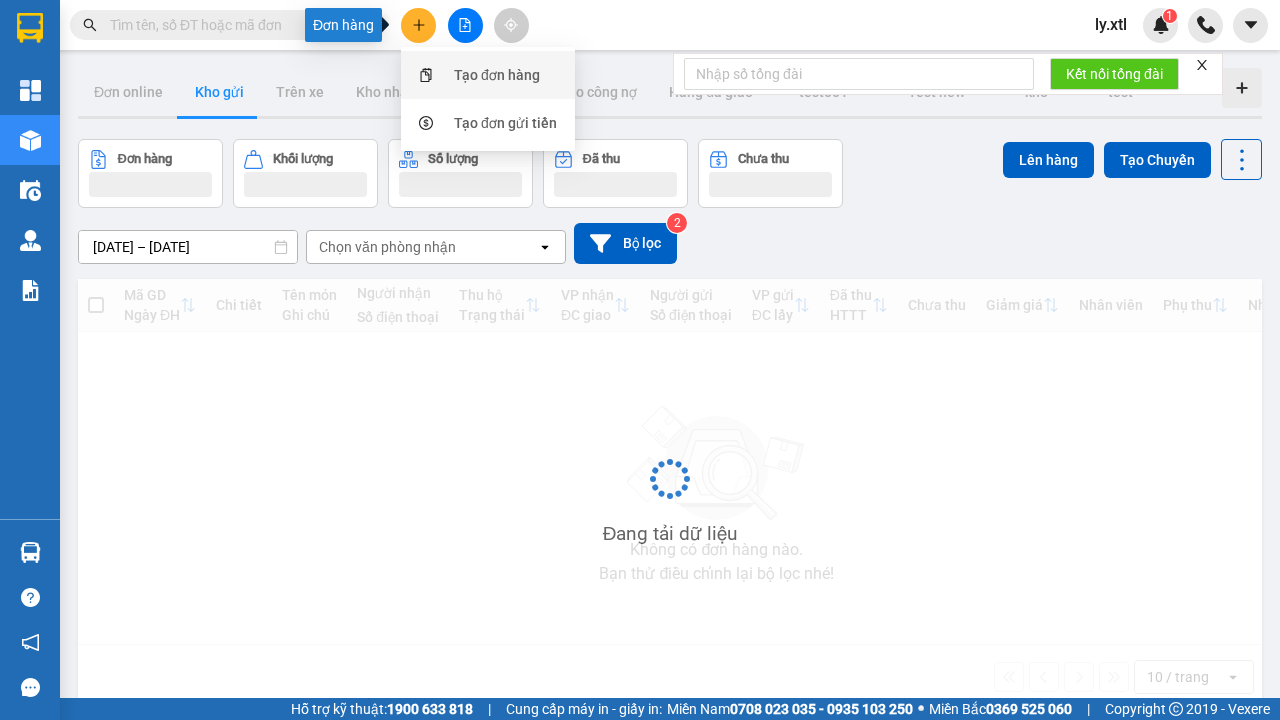 click on "Tạo đơn hàng" at bounding box center (497, 75) 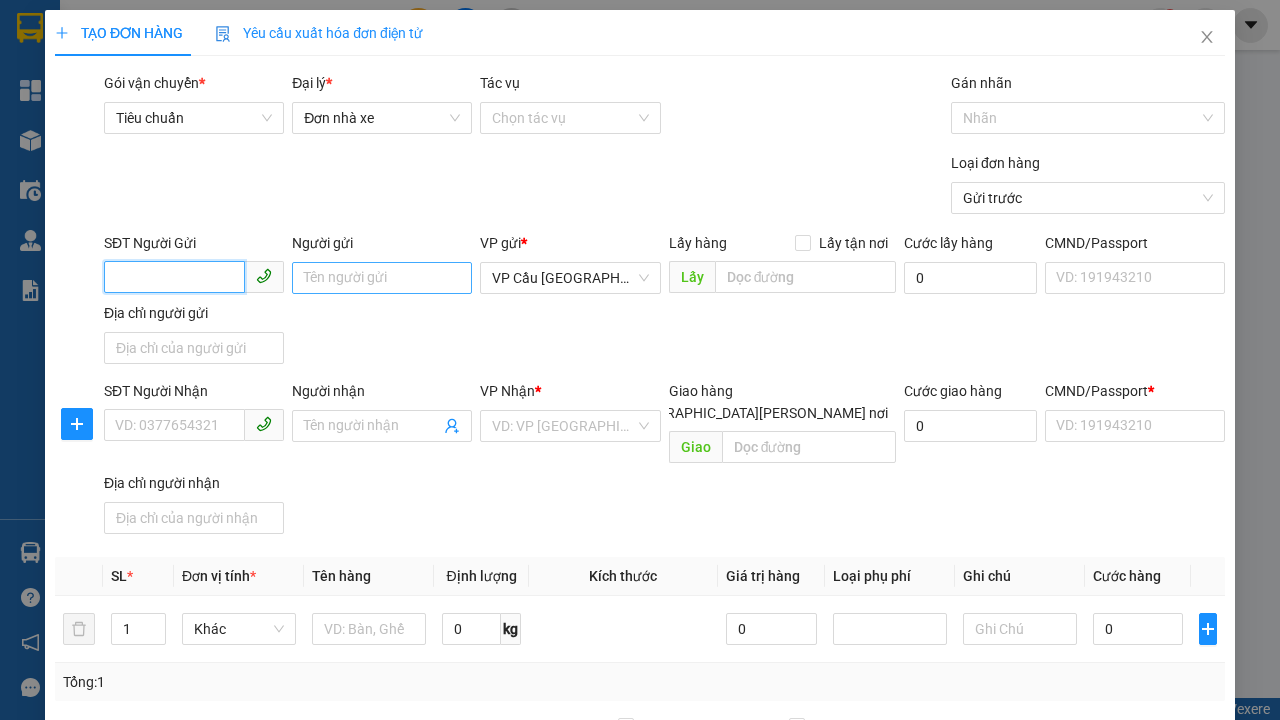 click on "SĐT Người Gửi" at bounding box center [174, 277] 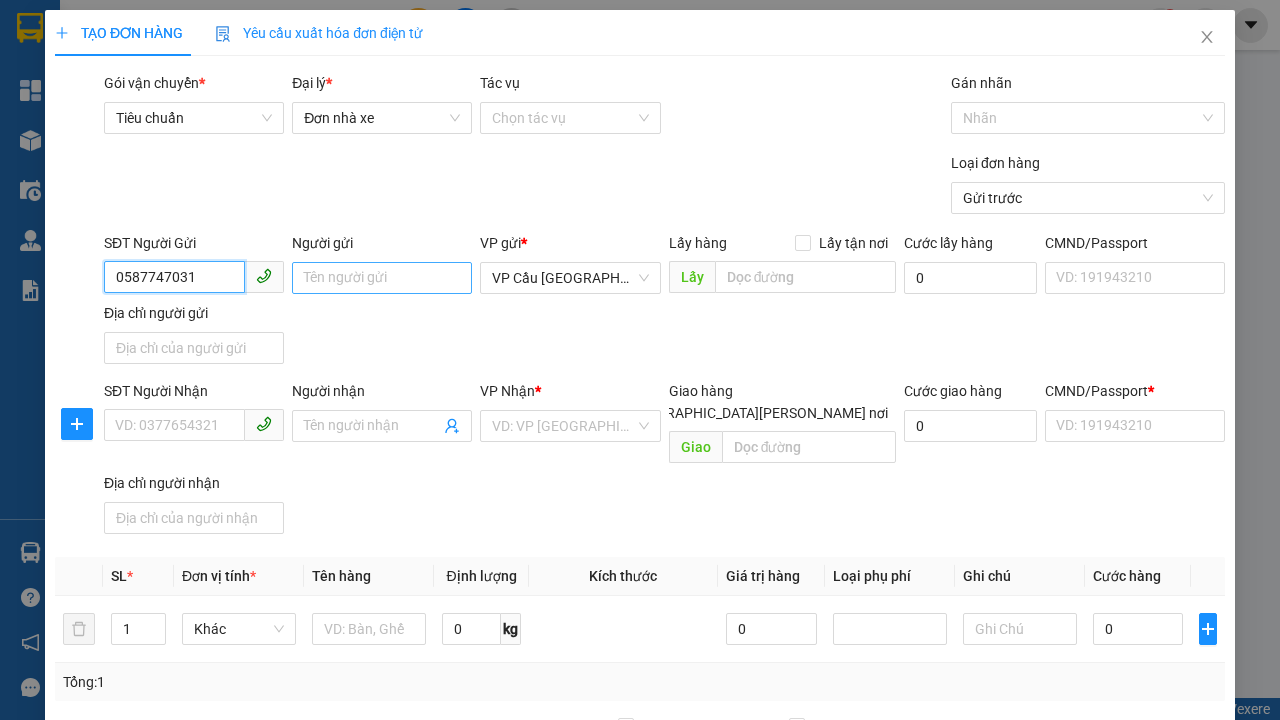 type on "0587747031" 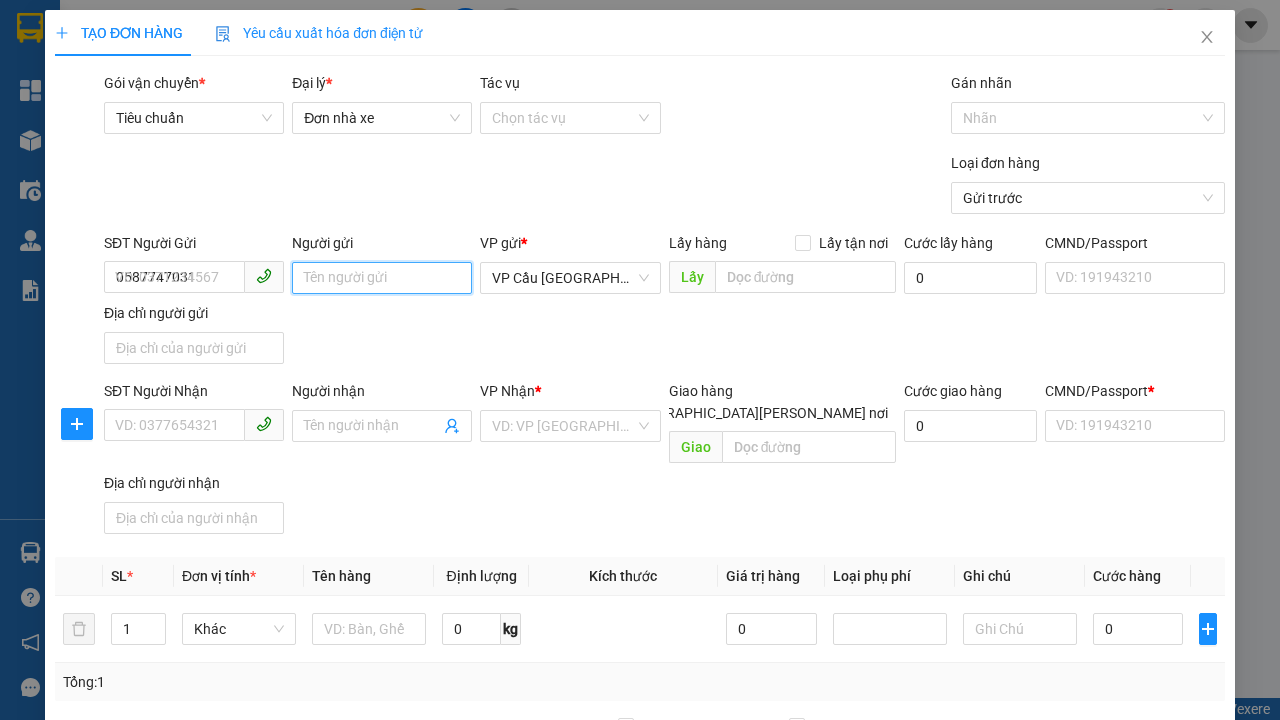 click on "Người gửi" at bounding box center [382, 278] 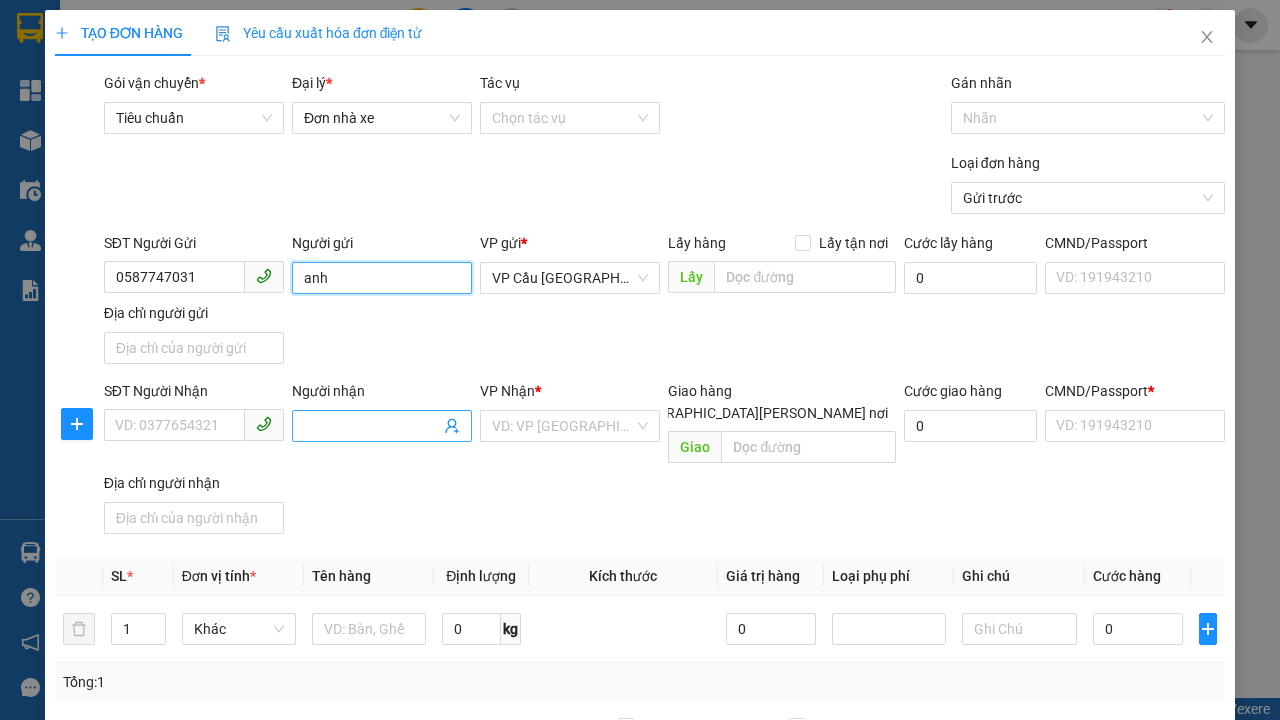click on "VP Cầu [GEOGRAPHIC_DATA]" at bounding box center [570, 278] 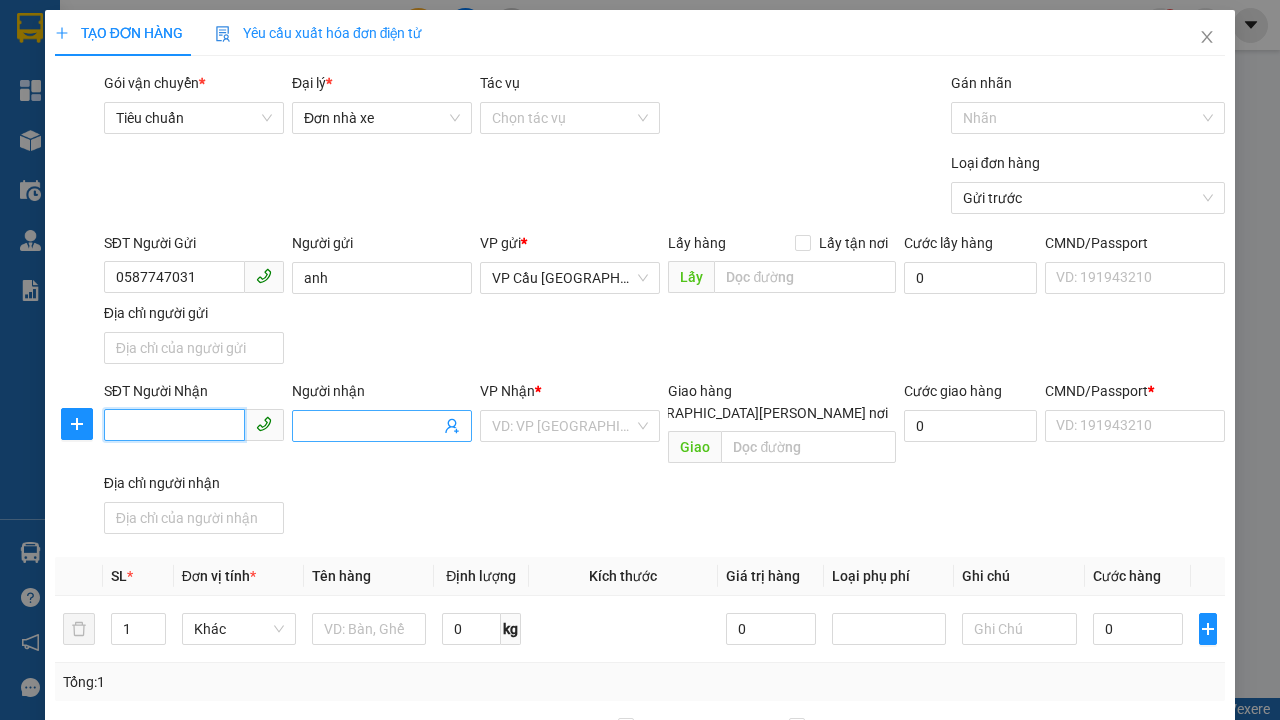 click on "SĐT Người Nhận" at bounding box center (174, 425) 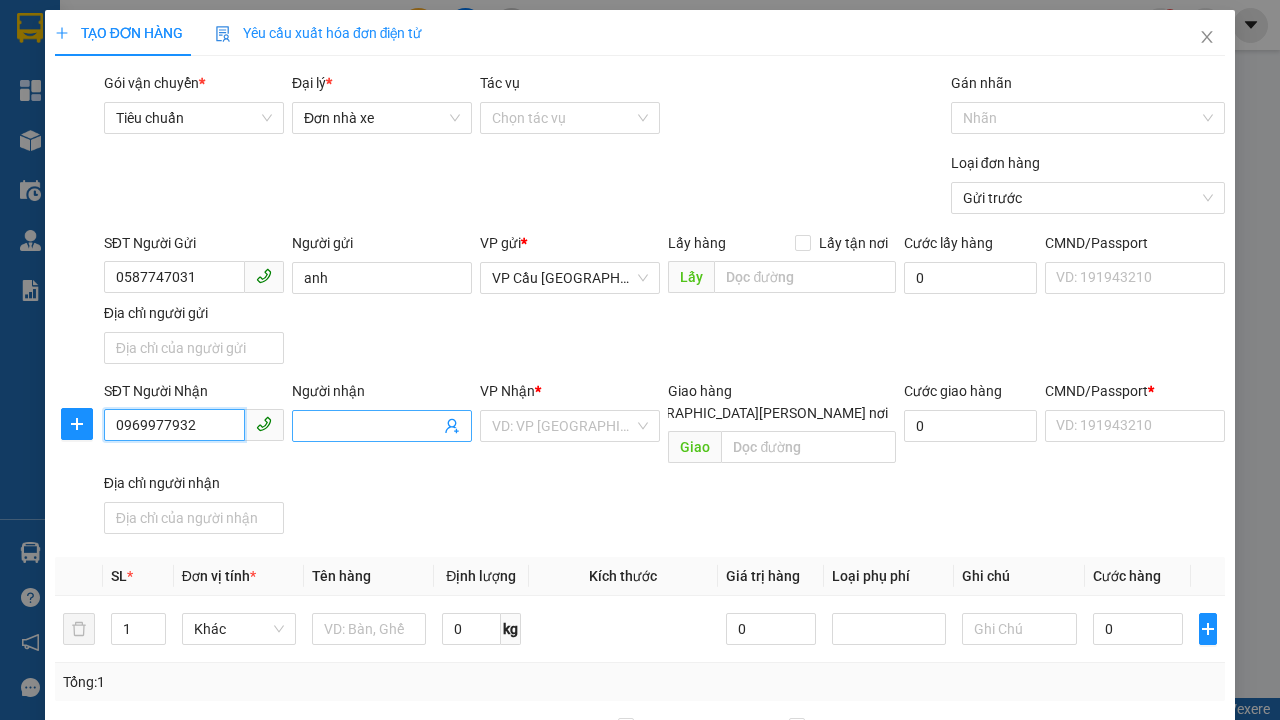 type on "0969977932" 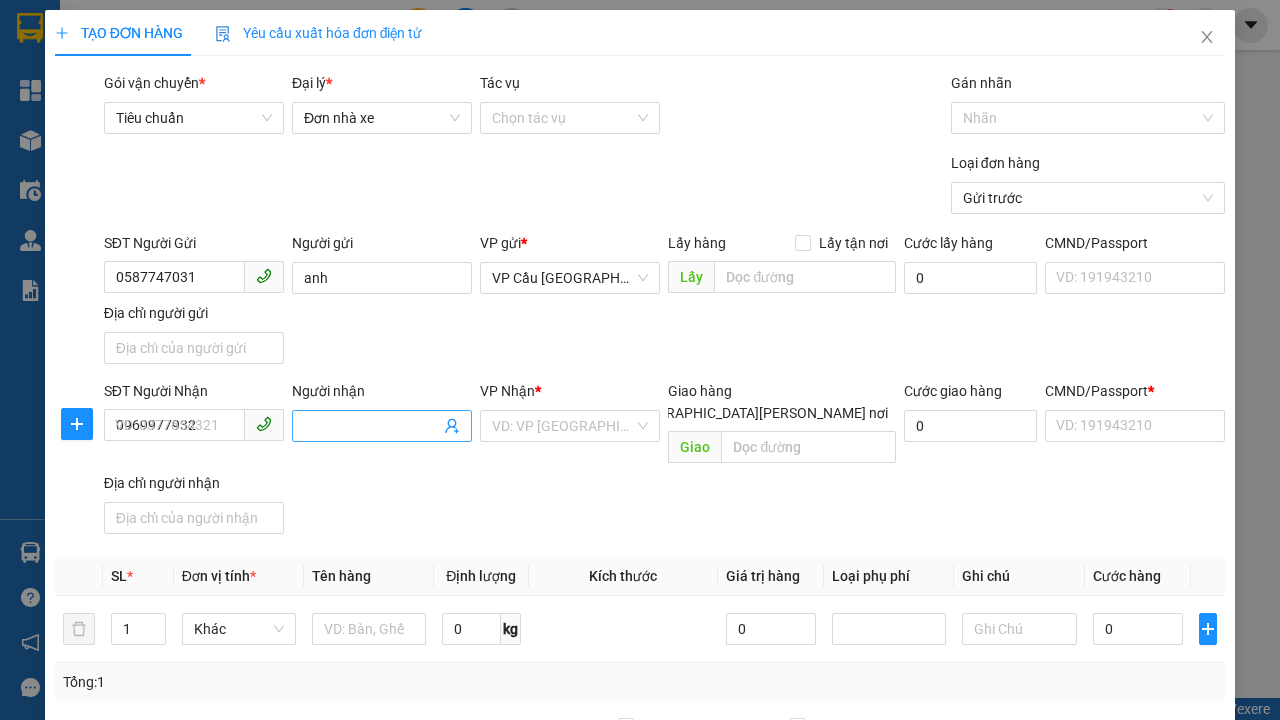 click on "Người nhận" at bounding box center (372, 426) 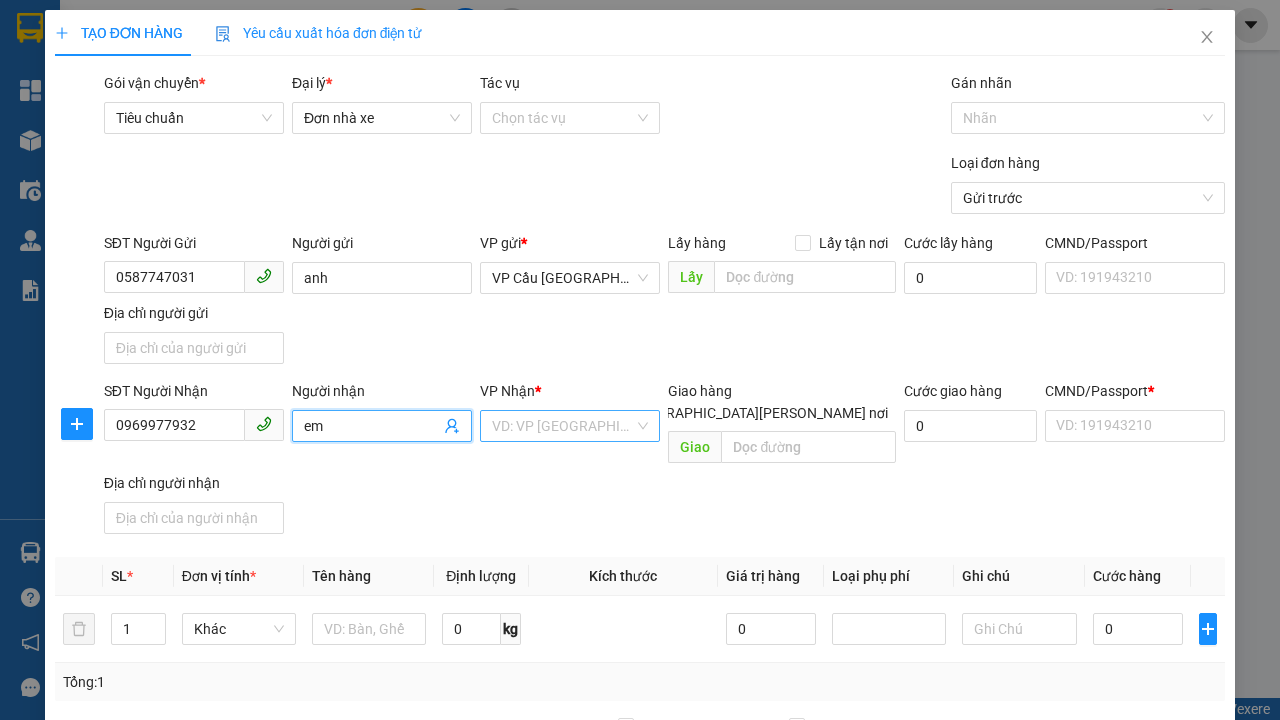 type on "em" 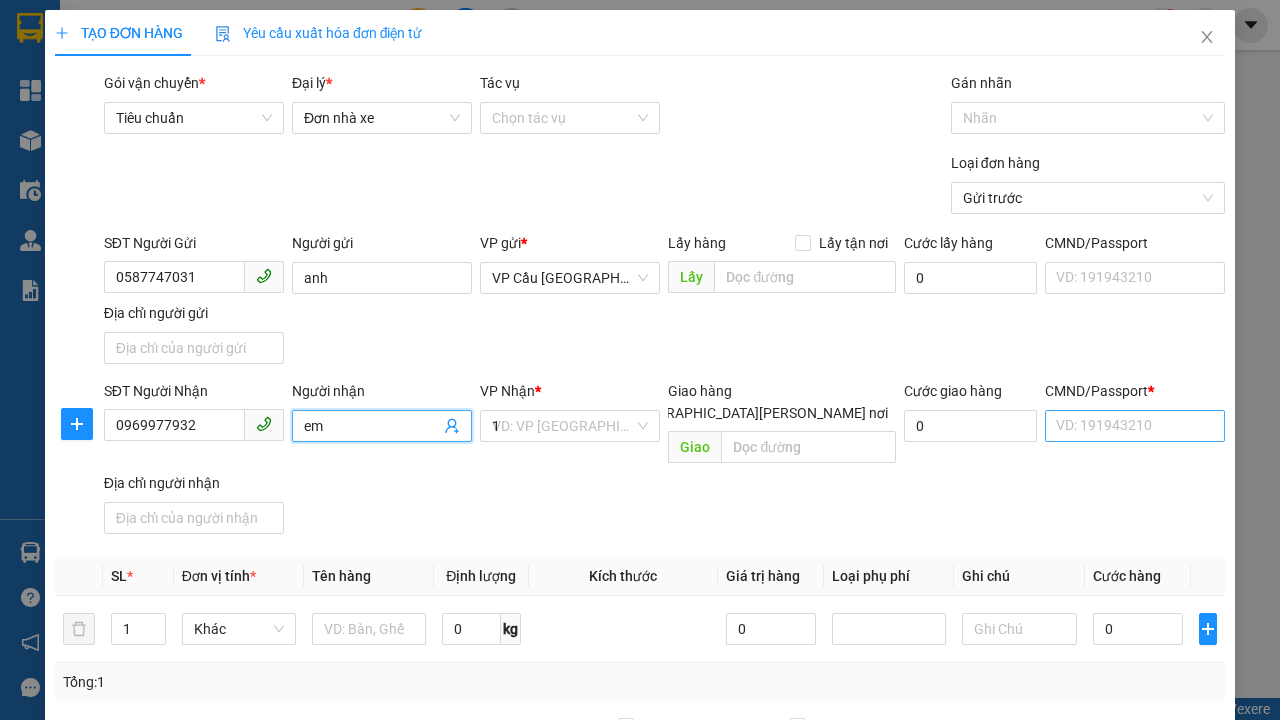 type on "1" 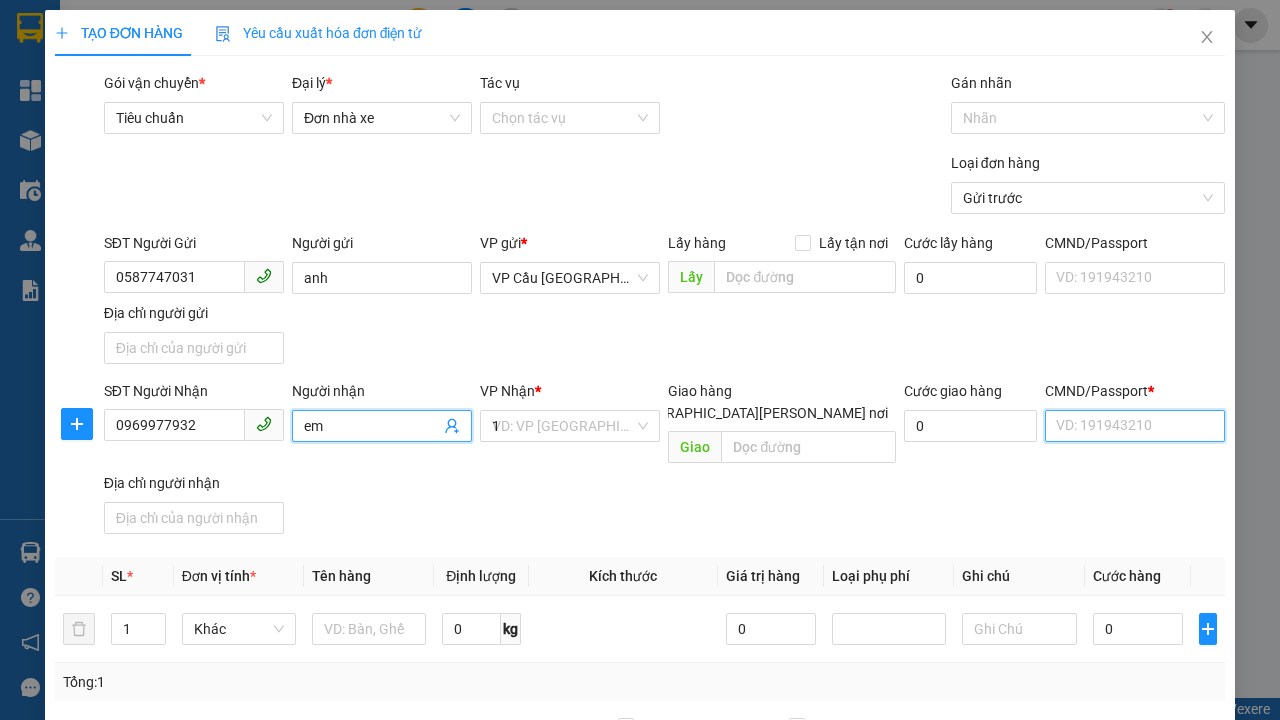 click on "CMND/Passport  *" at bounding box center (1135, 426) 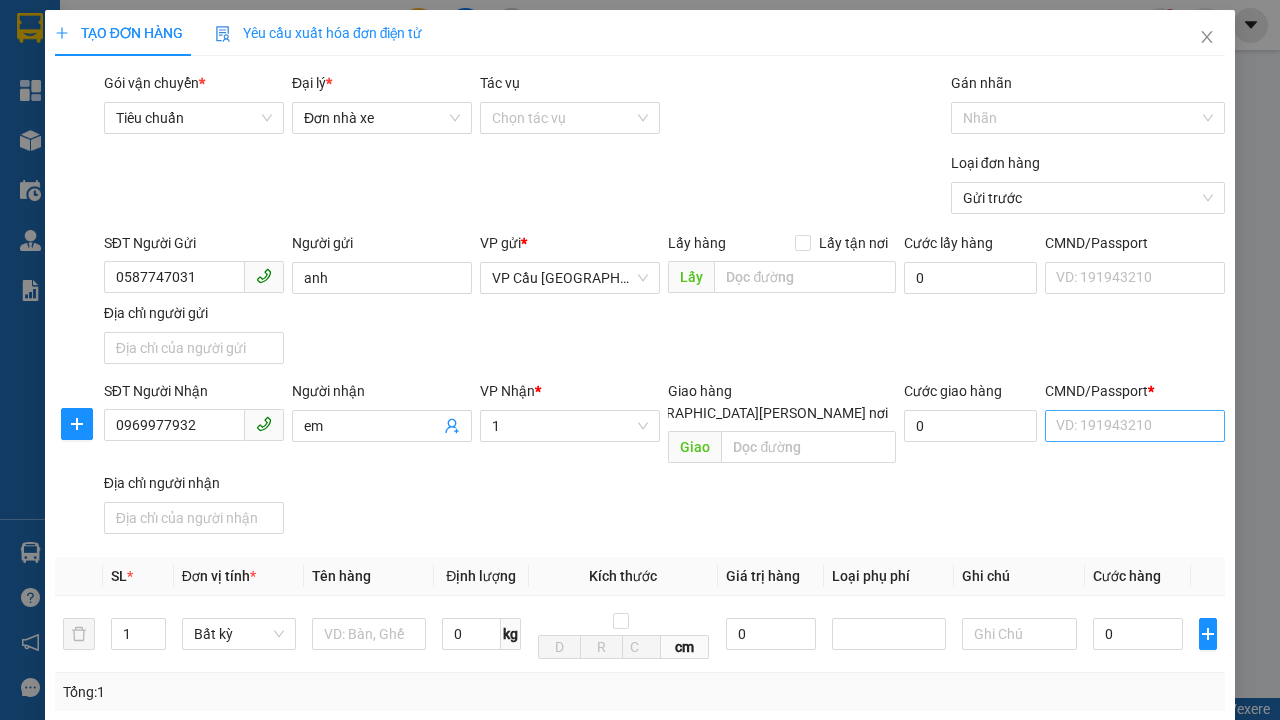 click on "SĐT Người Gửi 0587747031 Người gửi [PERSON_NAME] VP gửi  * VP Cầu [GEOGRAPHIC_DATA] Lấy hàng Lấy tận nơi Lấy [PERSON_NAME] hàng 0 CMND/Passport VD: [PASSPORT] Địa chỉ người gửi" at bounding box center (664, 302) 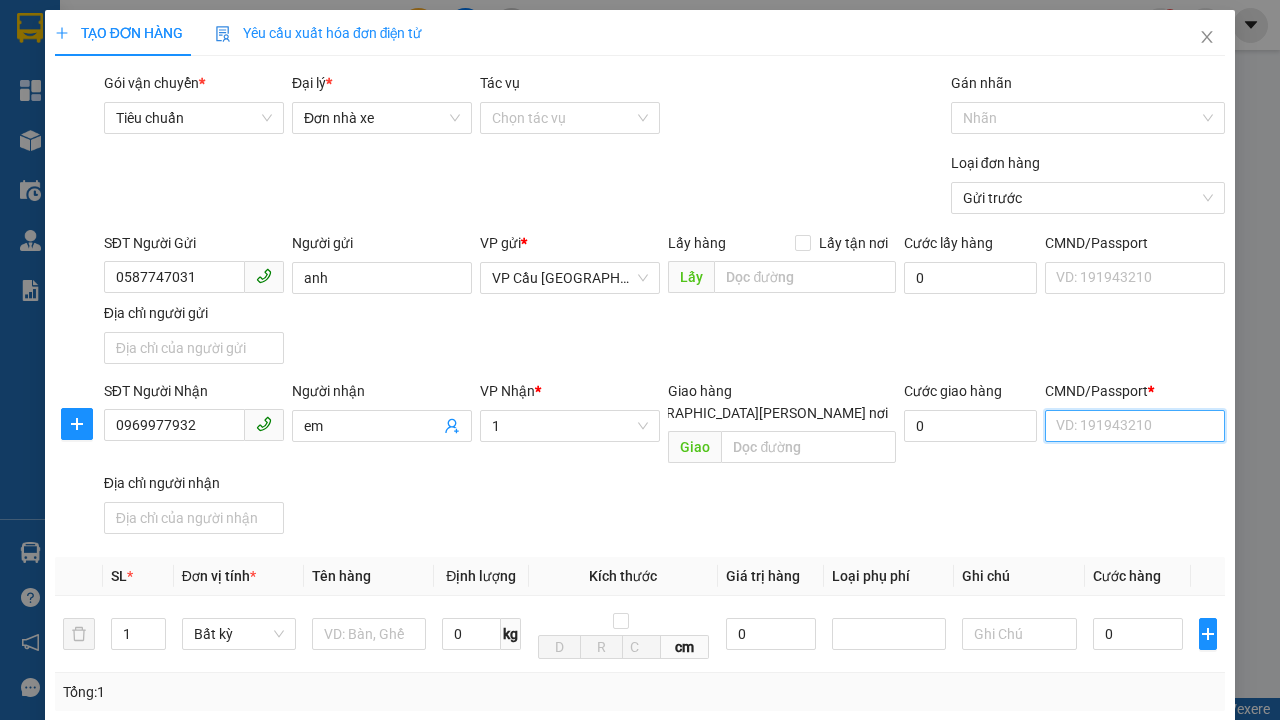 click on "CMND/Passport  *" at bounding box center (1135, 426) 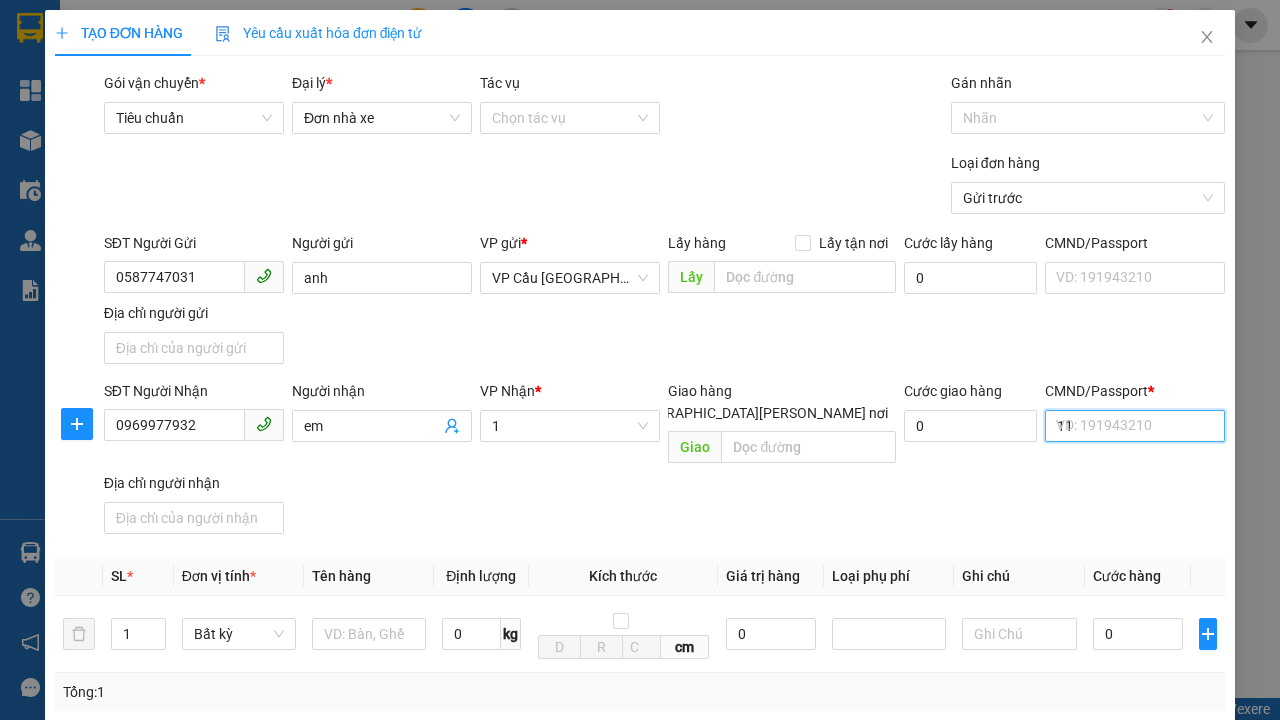type on "11" 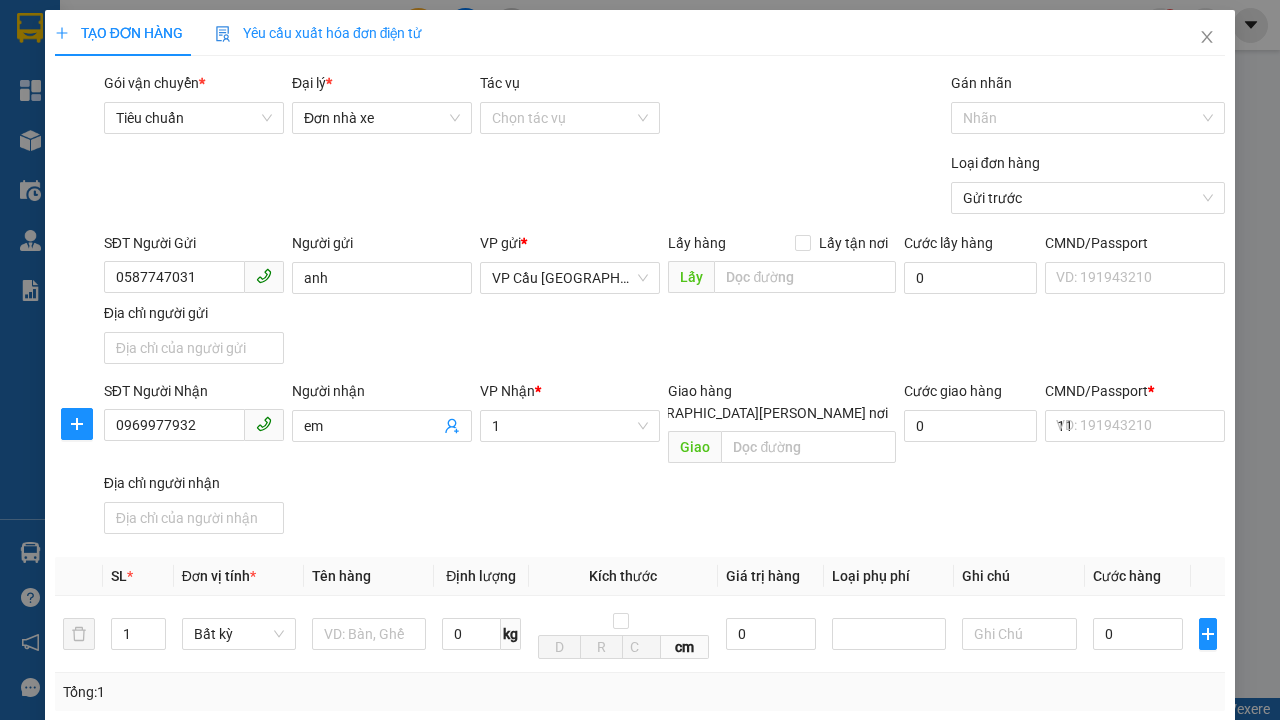 click on "SĐT Người [PERSON_NAME] 0969977932 Người [PERSON_NAME] [PERSON_NAME]  * 1 [PERSON_NAME] hàng [GEOGRAPHIC_DATA][PERSON_NAME] nơi [PERSON_NAME] [PERSON_NAME] hàng 0 CMND/Passport  * 11 VD: [PASSPORT] Địa chỉ người [PERSON_NAME]" at bounding box center (664, 461) 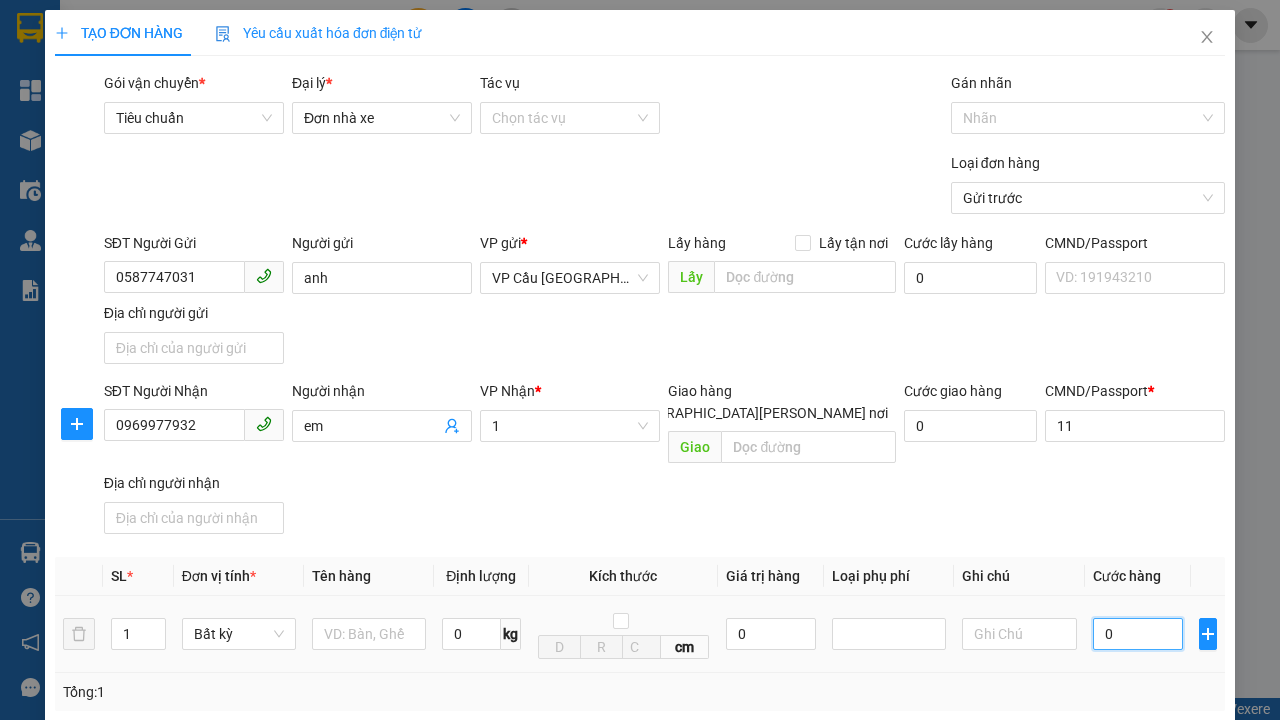 click on "0" at bounding box center [1138, 634] 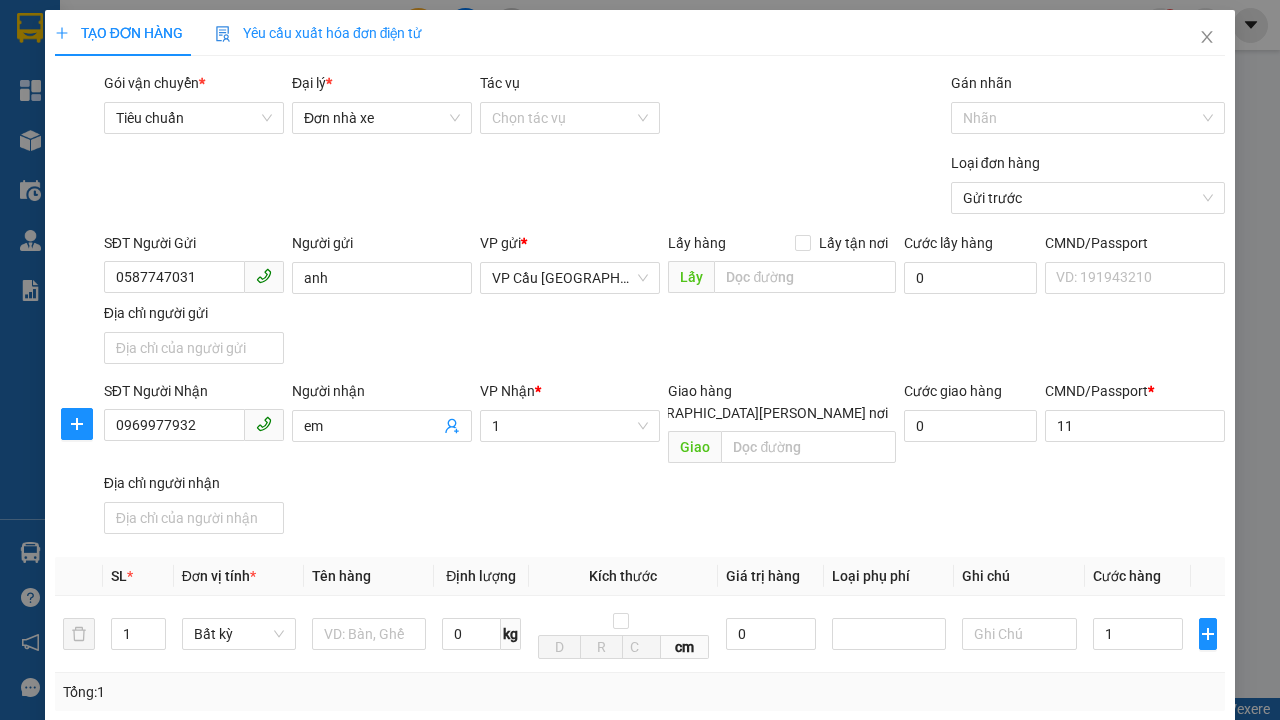 click on "Ghi chú" at bounding box center [1019, 576] 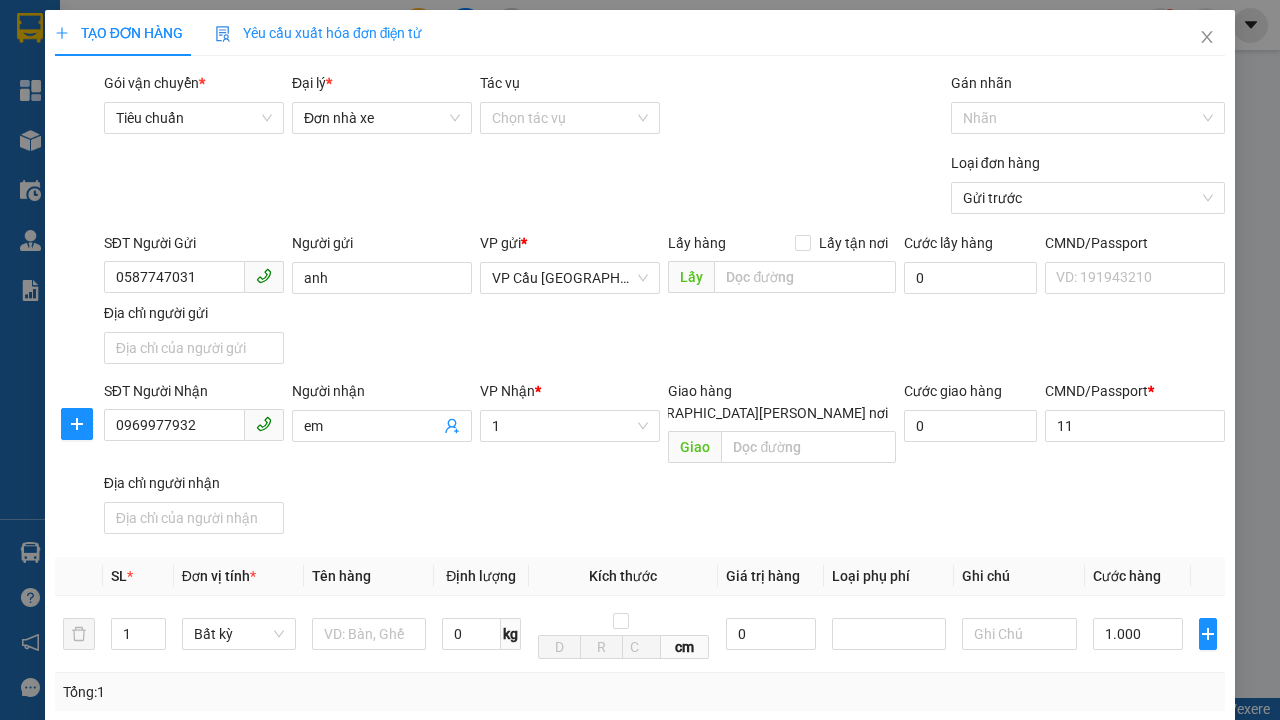 type on "300" 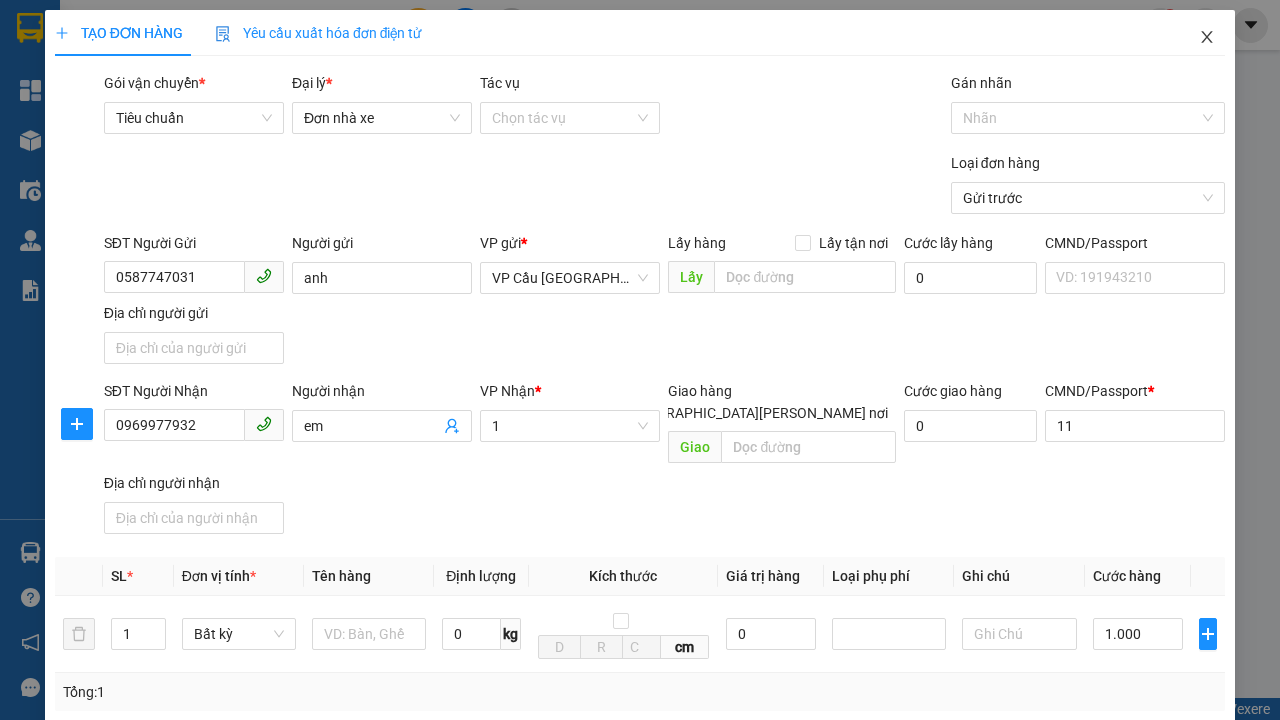 click on "[PERSON_NAME]" at bounding box center (1027, 1079) 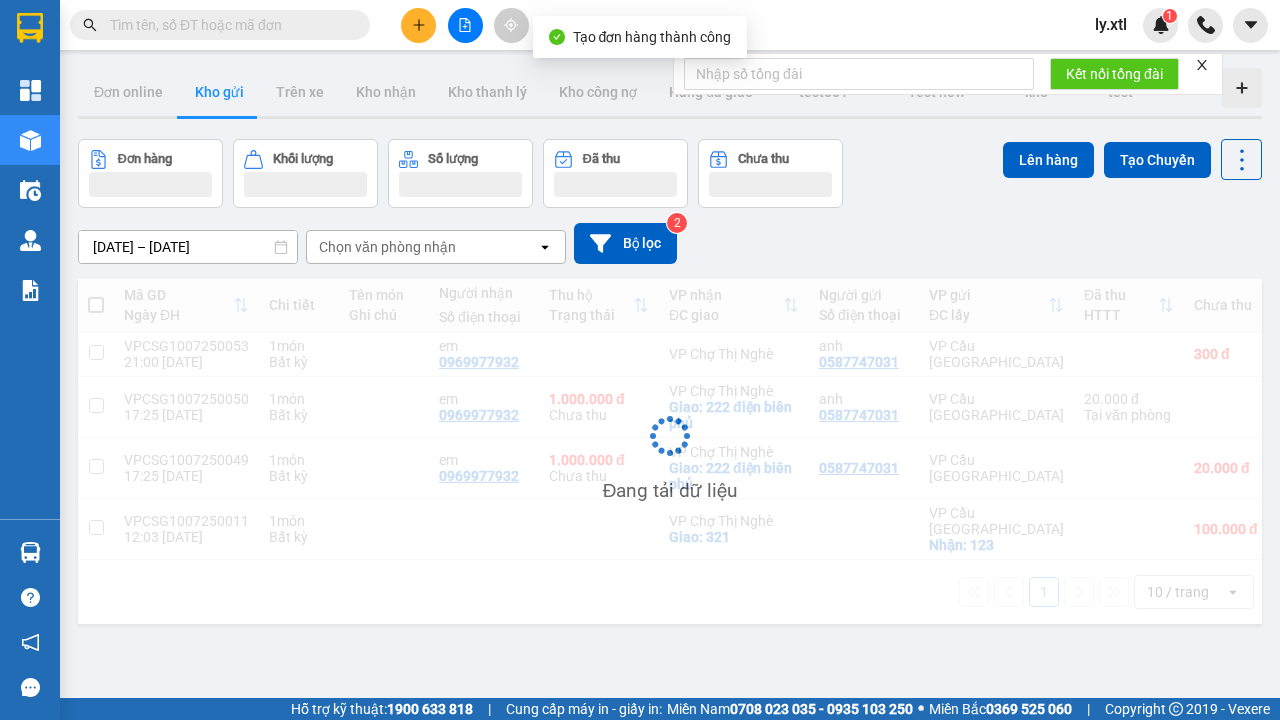 scroll, scrollTop: 3, scrollLeft: 0, axis: vertical 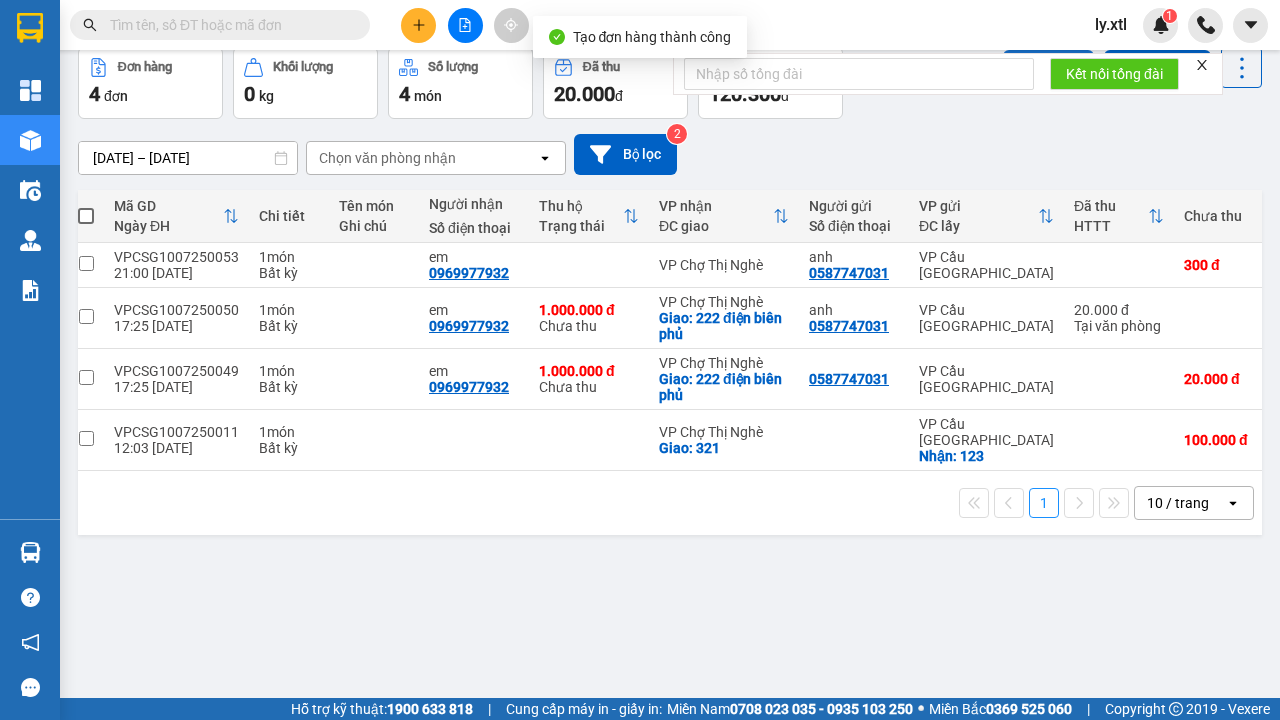 click at bounding box center [86, 263] 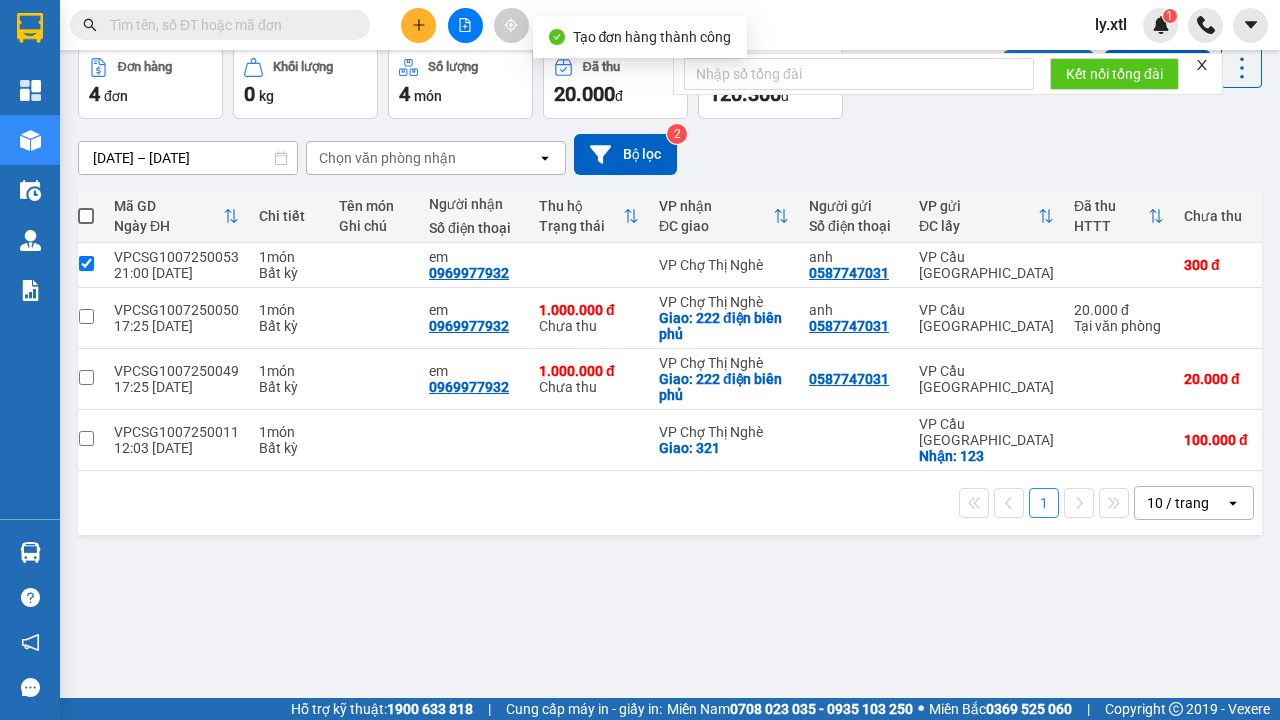 checkbox on "true" 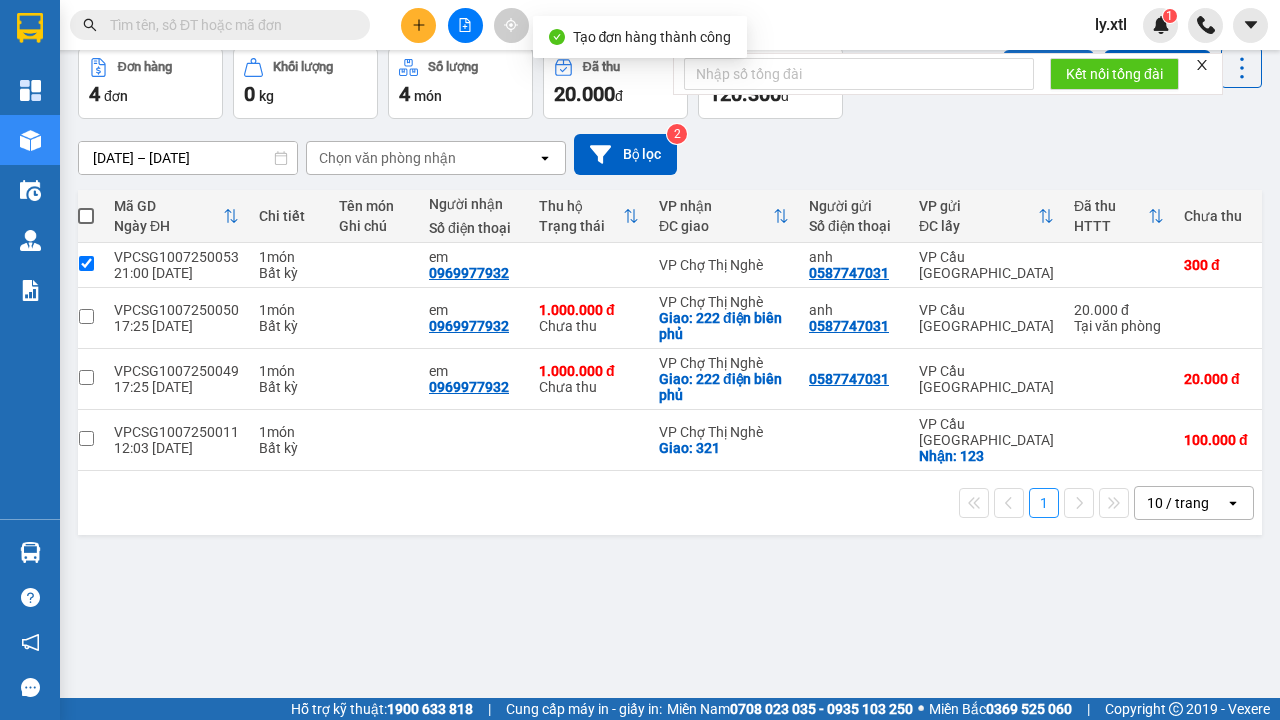 click on "Lên hàng" at bounding box center [1048, 68] 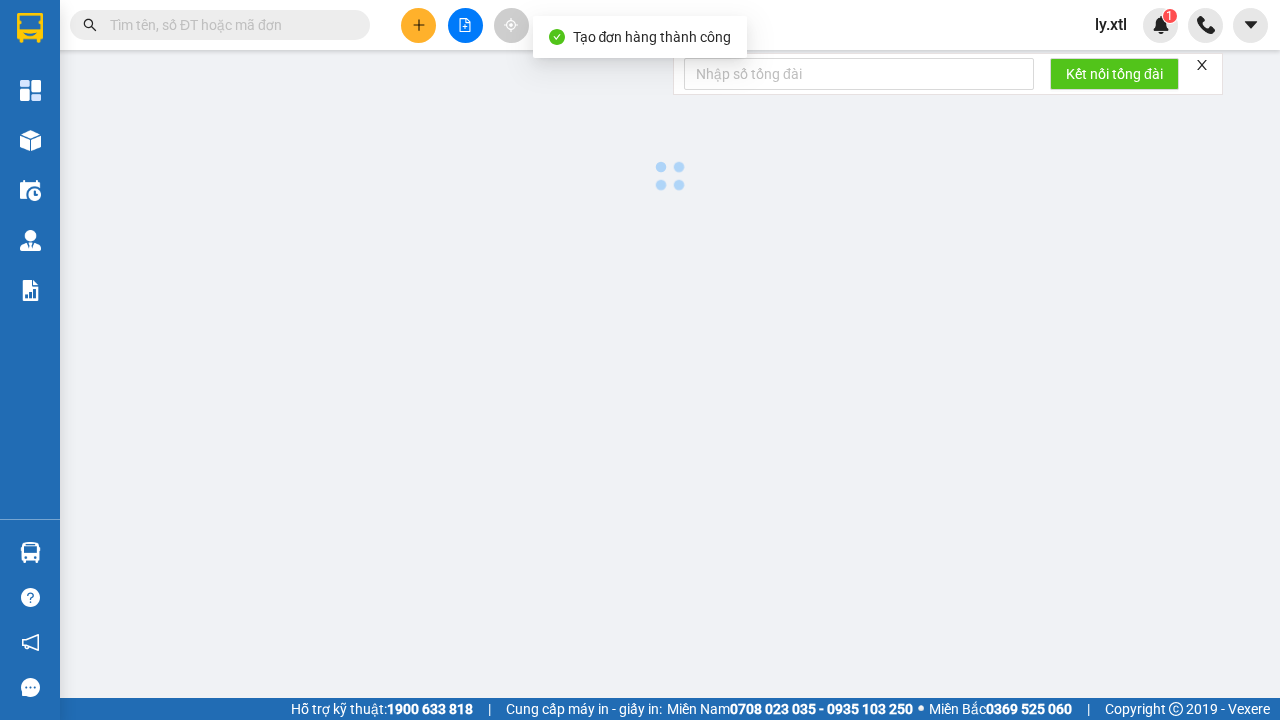 scroll, scrollTop: 0, scrollLeft: 0, axis: both 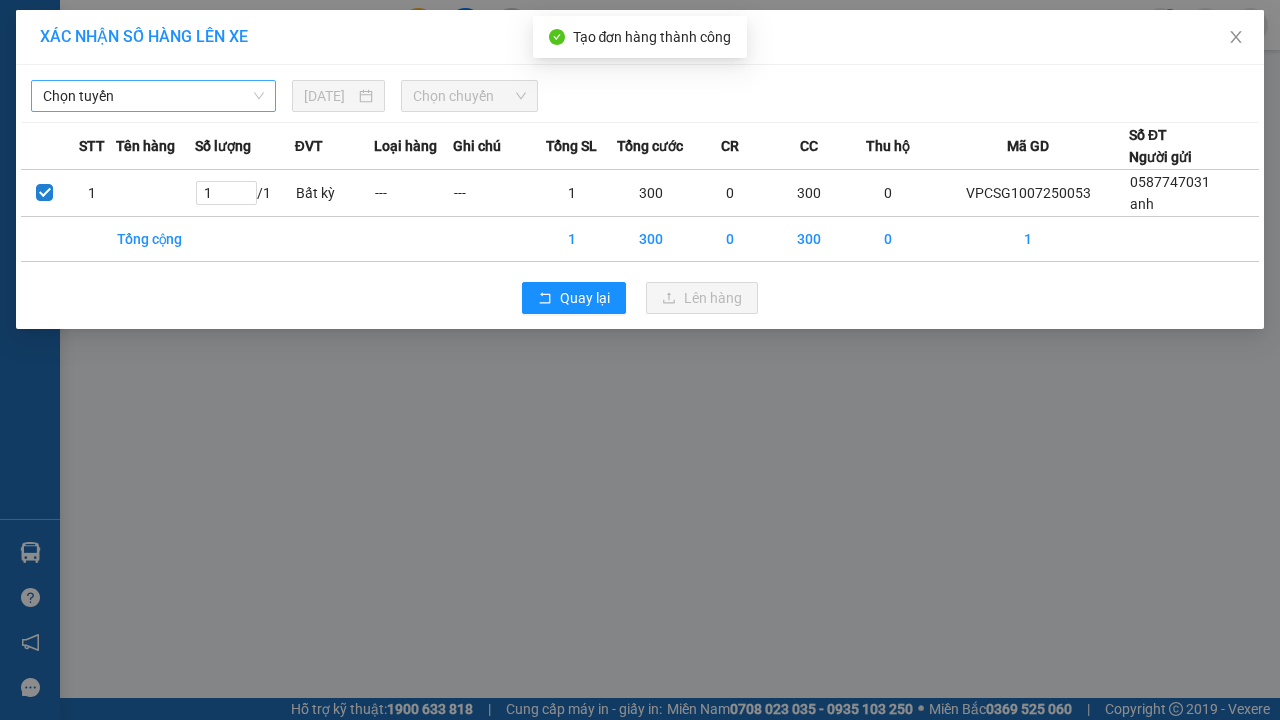 click on "Chọn tuyến" at bounding box center (153, 96) 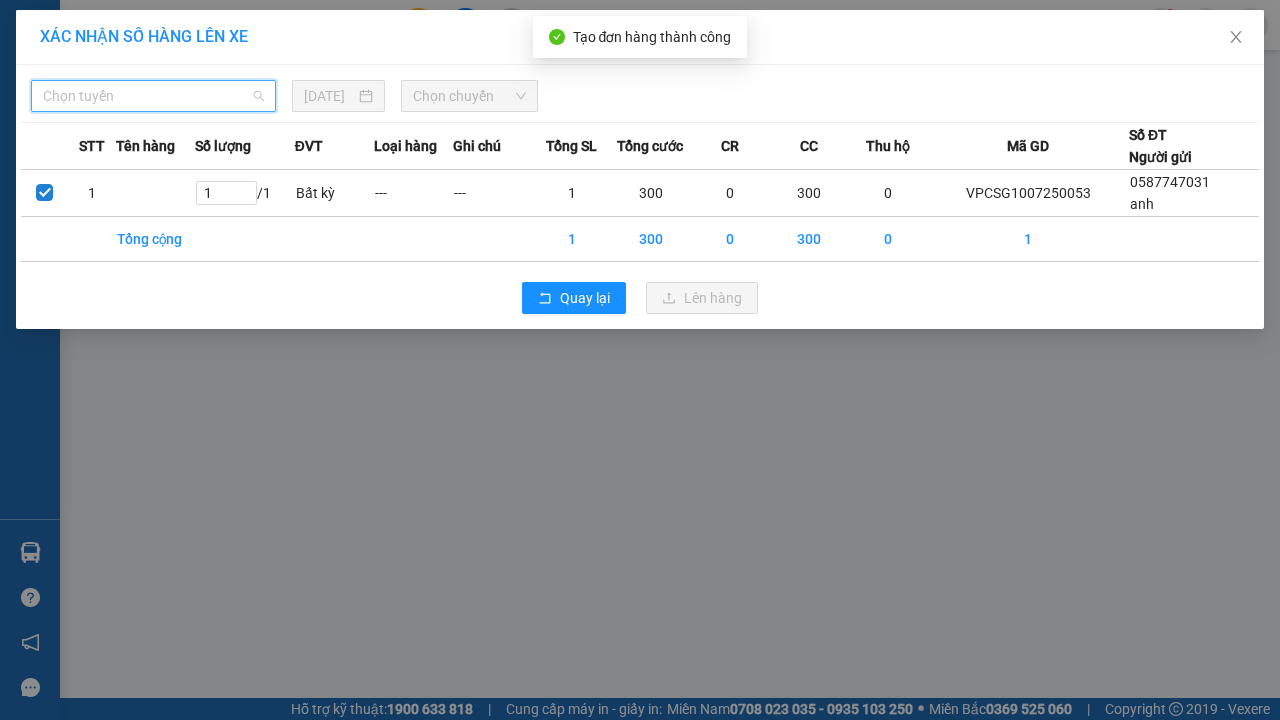 click on "LHP - ĐBP - [PERSON_NAME] - [GEOGRAPHIC_DATA]" at bounding box center [153, 328] 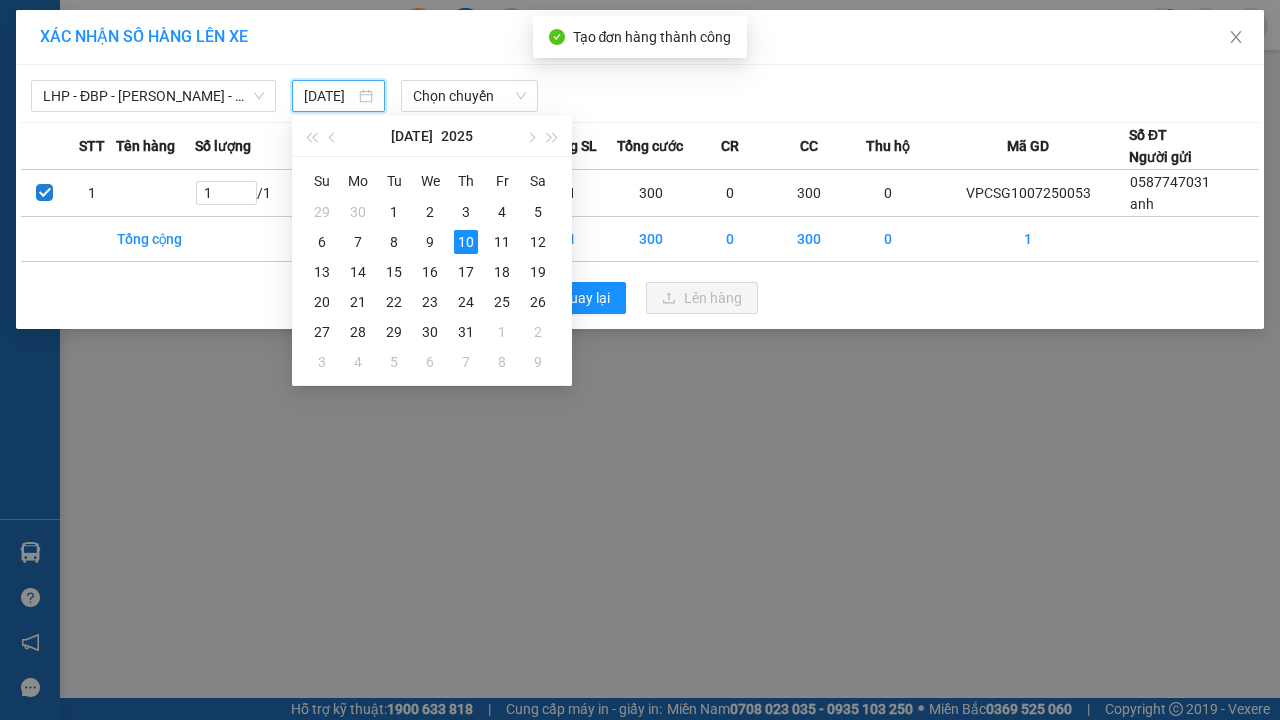 click on "10" at bounding box center (466, 242) 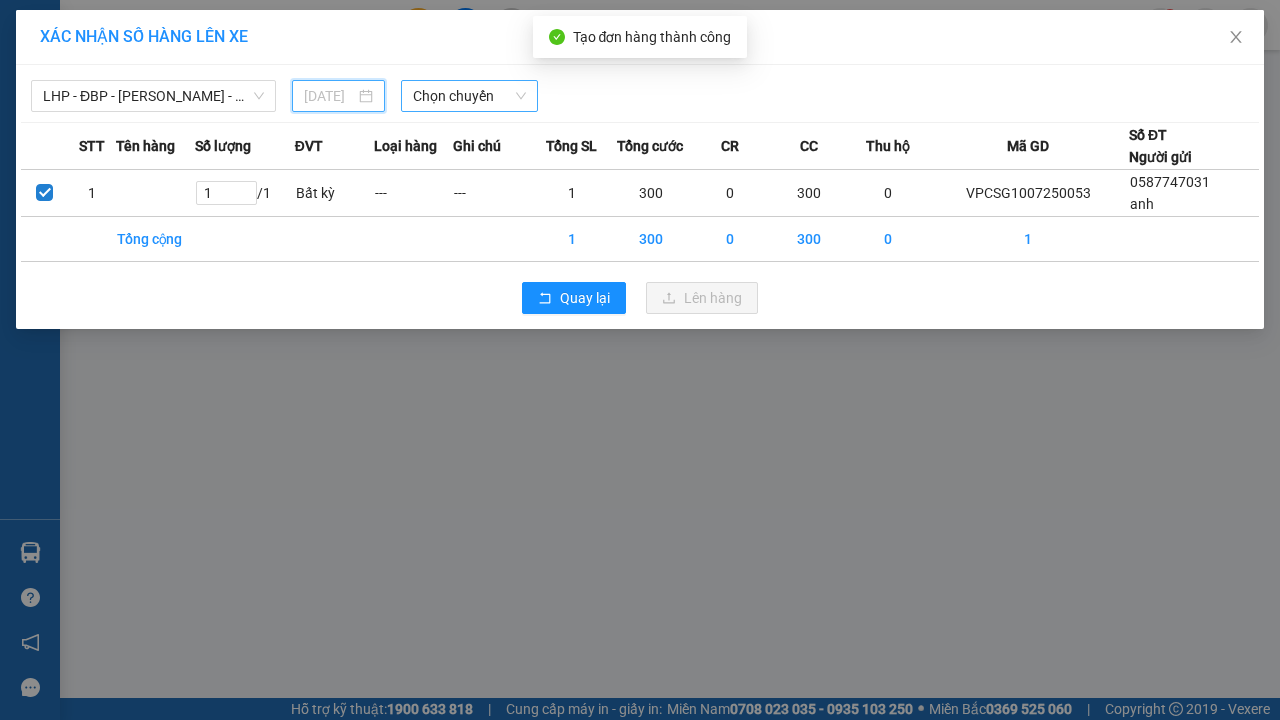 click on "Chọn chuyến" at bounding box center [469, 96] 